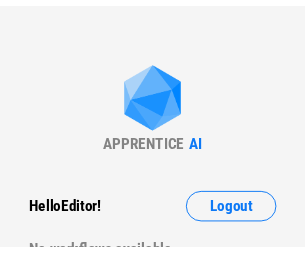 scroll, scrollTop: 0, scrollLeft: 0, axis: both 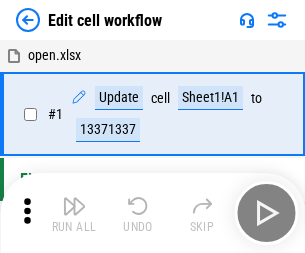 click at bounding box center (74, 206) 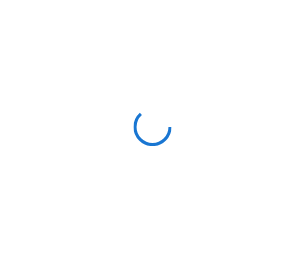 scroll, scrollTop: 0, scrollLeft: 0, axis: both 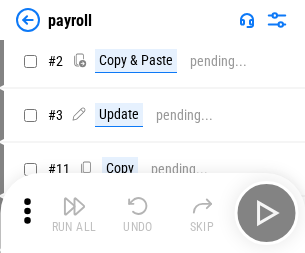 click at bounding box center [74, 206] 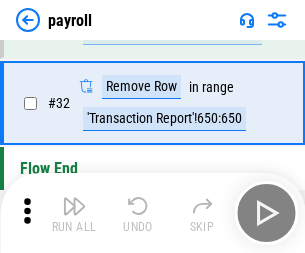 scroll, scrollTop: 247, scrollLeft: 0, axis: vertical 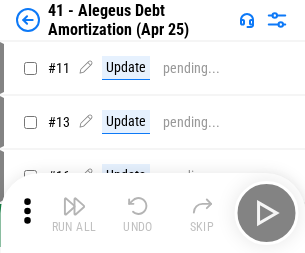 click at bounding box center [74, 206] 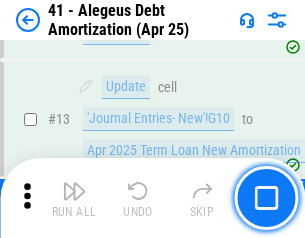 scroll, scrollTop: 247, scrollLeft: 0, axis: vertical 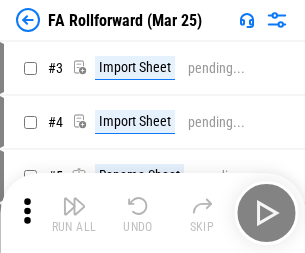 click at bounding box center [74, 206] 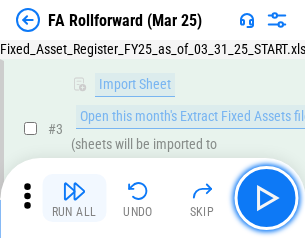scroll, scrollTop: 184, scrollLeft: 0, axis: vertical 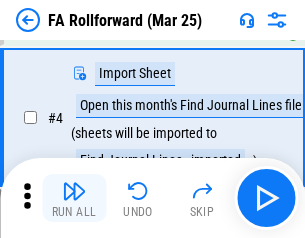 click at bounding box center [74, 191] 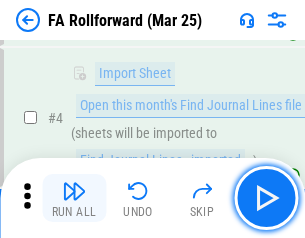 scroll, scrollTop: 313, scrollLeft: 0, axis: vertical 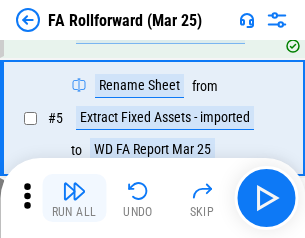 click at bounding box center (74, 191) 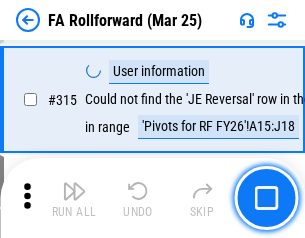 scroll, scrollTop: 9517, scrollLeft: 0, axis: vertical 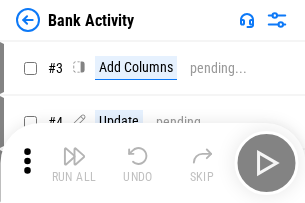 click at bounding box center (74, 156) 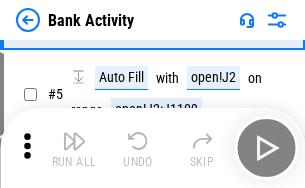 scroll, scrollTop: 106, scrollLeft: 0, axis: vertical 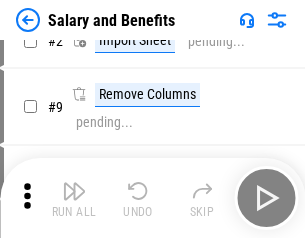 click at bounding box center [74, 191] 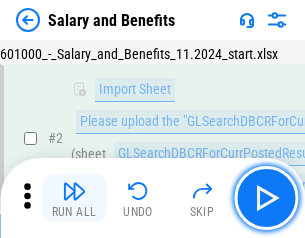 scroll, scrollTop: 145, scrollLeft: 0, axis: vertical 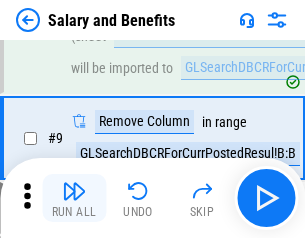 click at bounding box center (74, 191) 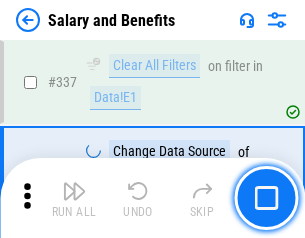 scroll, scrollTop: 9364, scrollLeft: 0, axis: vertical 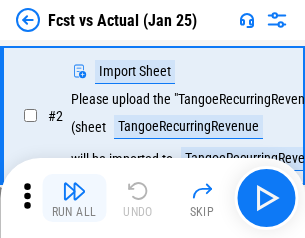 click at bounding box center [74, 191] 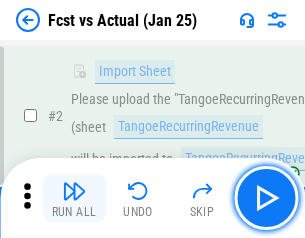 scroll, scrollTop: 187, scrollLeft: 0, axis: vertical 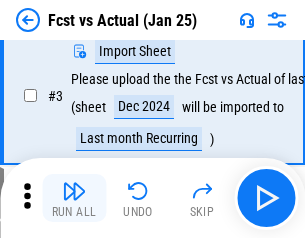 click at bounding box center [74, 191] 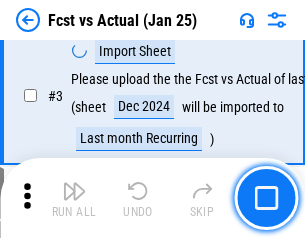 scroll, scrollTop: 300, scrollLeft: 0, axis: vertical 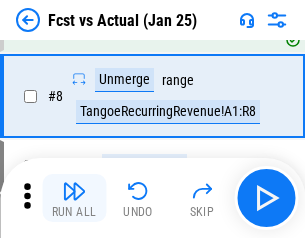 click at bounding box center [74, 191] 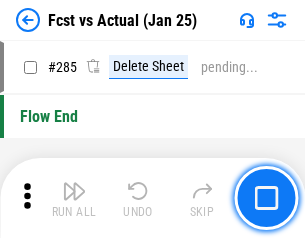 scroll, scrollTop: 9465, scrollLeft: 0, axis: vertical 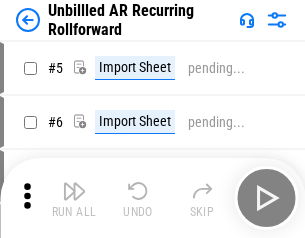 click at bounding box center (74, 191) 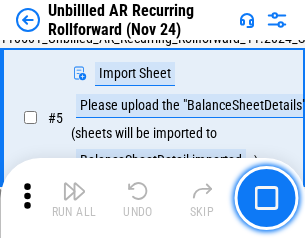 scroll, scrollTop: 188, scrollLeft: 0, axis: vertical 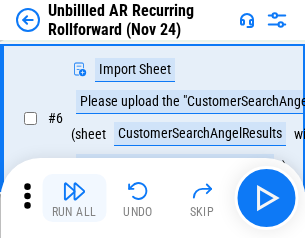 click at bounding box center [74, 191] 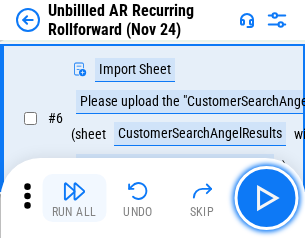 scroll, scrollTop: 322, scrollLeft: 0, axis: vertical 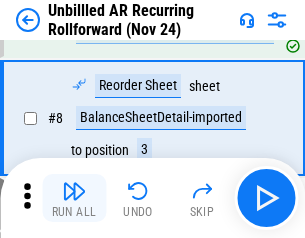 click at bounding box center (74, 191) 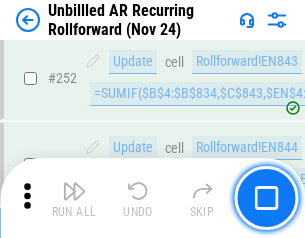 scroll, scrollTop: 6793, scrollLeft: 0, axis: vertical 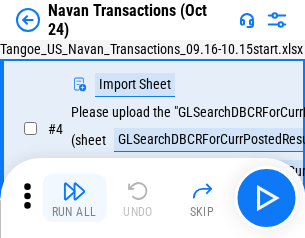 click at bounding box center (74, 191) 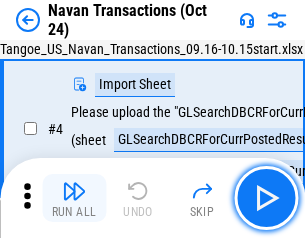 scroll, scrollTop: 172, scrollLeft: 0, axis: vertical 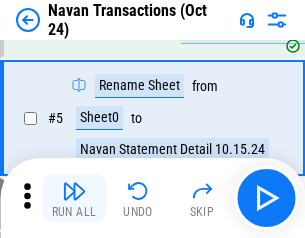 click at bounding box center [74, 191] 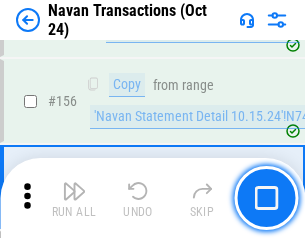 scroll, scrollTop: 6484, scrollLeft: 0, axis: vertical 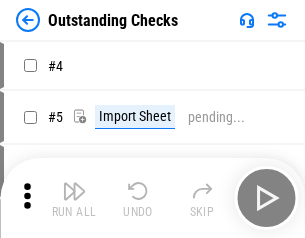 click at bounding box center (74, 191) 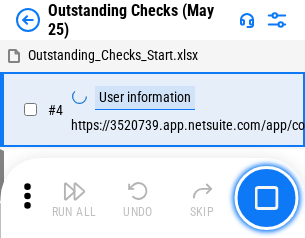 scroll, scrollTop: 209, scrollLeft: 0, axis: vertical 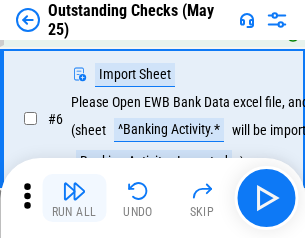 click at bounding box center [74, 191] 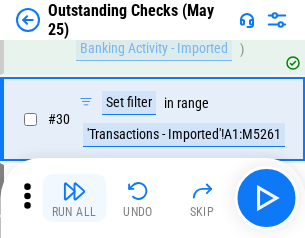 click at bounding box center [74, 191] 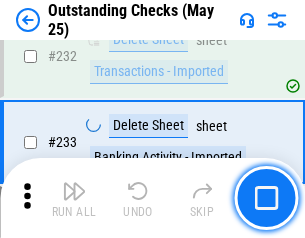 scroll, scrollTop: 6073, scrollLeft: 0, axis: vertical 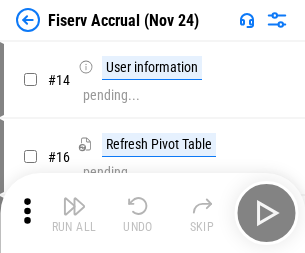click at bounding box center [74, 206] 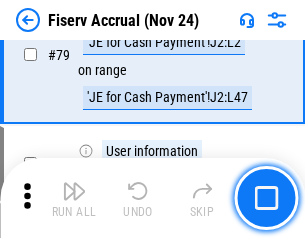 scroll, scrollTop: 2628, scrollLeft: 0, axis: vertical 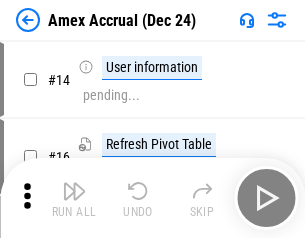 click at bounding box center (74, 191) 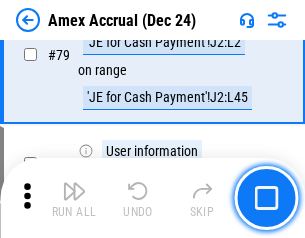 scroll, scrollTop: 2596, scrollLeft: 0, axis: vertical 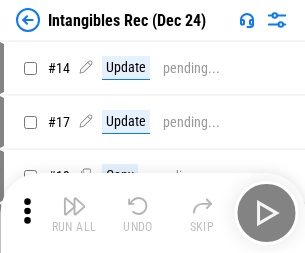 click at bounding box center (74, 206) 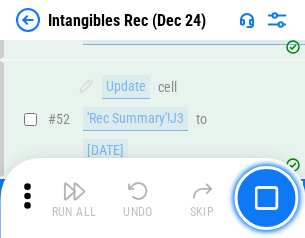 scroll, scrollTop: 779, scrollLeft: 0, axis: vertical 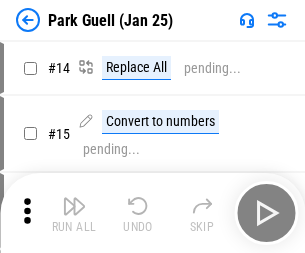click at bounding box center [74, 206] 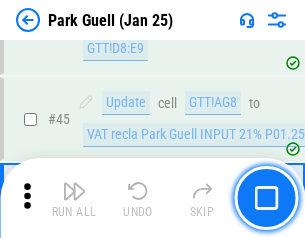 scroll, scrollTop: 2501, scrollLeft: 0, axis: vertical 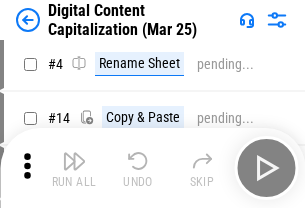 click at bounding box center (74, 161) 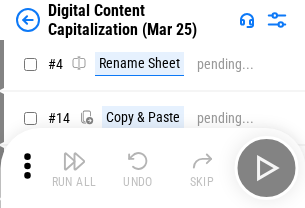 click at bounding box center [74, 161] 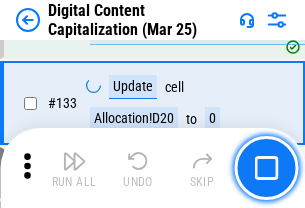 scroll, scrollTop: 2121, scrollLeft: 0, axis: vertical 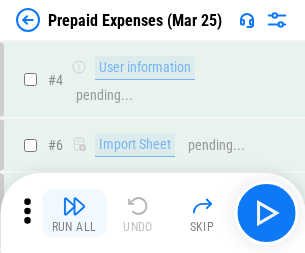 click at bounding box center (74, 206) 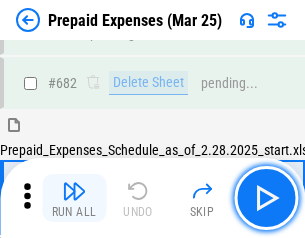 scroll, scrollTop: 5499, scrollLeft: 0, axis: vertical 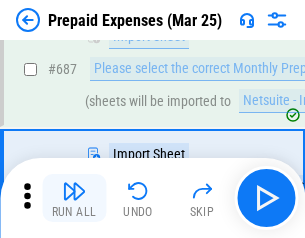 click at bounding box center [74, 191] 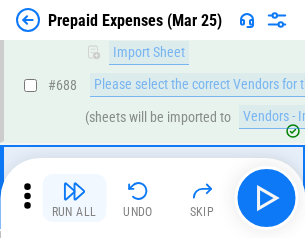 click at bounding box center [74, 191] 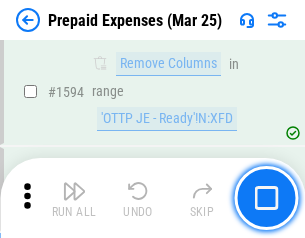 scroll, scrollTop: 19472, scrollLeft: 0, axis: vertical 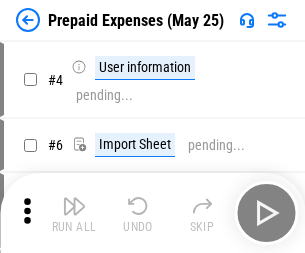click at bounding box center (74, 206) 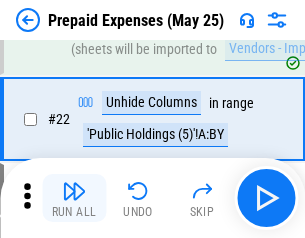click at bounding box center (74, 191) 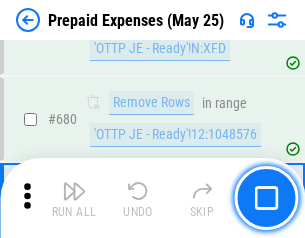 scroll, scrollTop: 6964, scrollLeft: 0, axis: vertical 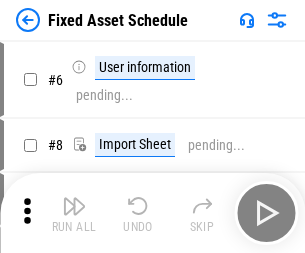 click at bounding box center (74, 206) 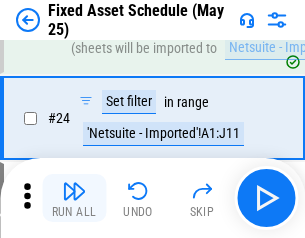 click at bounding box center (74, 191) 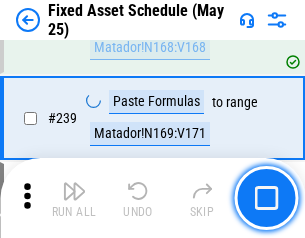 scroll, scrollTop: 6195, scrollLeft: 0, axis: vertical 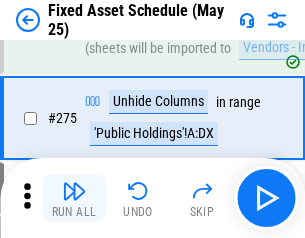 click at bounding box center [74, 191] 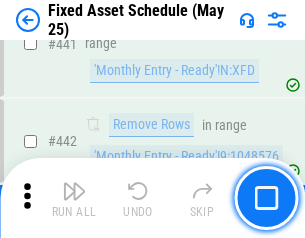 scroll, scrollTop: 8940, scrollLeft: 0, axis: vertical 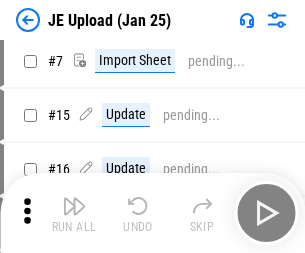 click at bounding box center (74, 206) 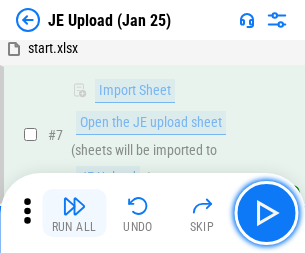 scroll, scrollTop: 145, scrollLeft: 0, axis: vertical 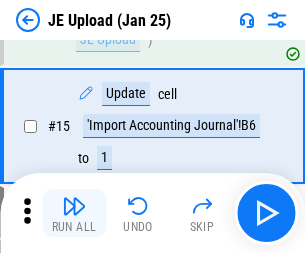 click at bounding box center (74, 206) 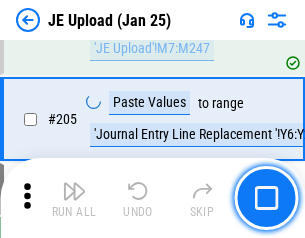 scroll, scrollTop: 4826, scrollLeft: 0, axis: vertical 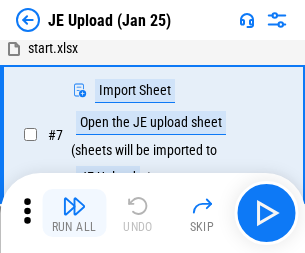 click at bounding box center [74, 206] 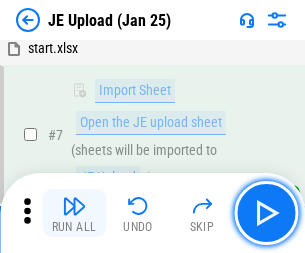 scroll, scrollTop: 145, scrollLeft: 0, axis: vertical 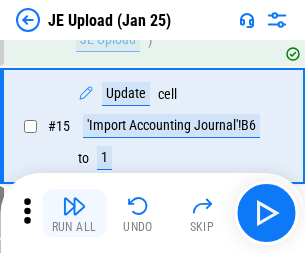 click at bounding box center (74, 206) 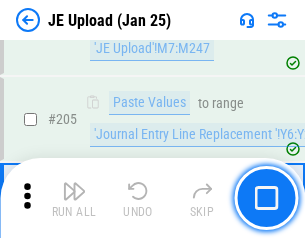 scroll, scrollTop: 4826, scrollLeft: 0, axis: vertical 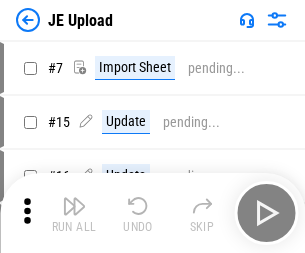 click at bounding box center (74, 206) 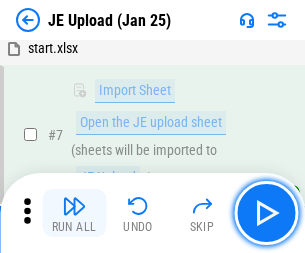 scroll, scrollTop: 145, scrollLeft: 0, axis: vertical 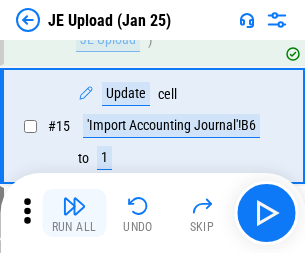 click at bounding box center [74, 206] 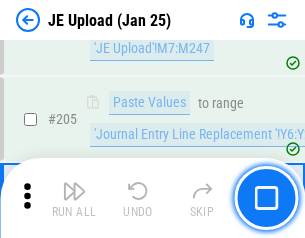 scroll, scrollTop: 4826, scrollLeft: 0, axis: vertical 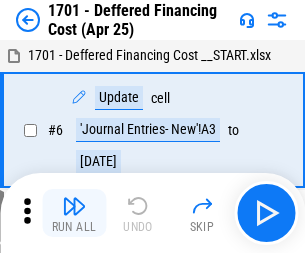 click at bounding box center [74, 206] 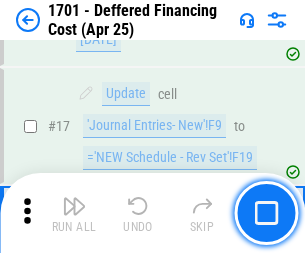 scroll, scrollTop: 240, scrollLeft: 0, axis: vertical 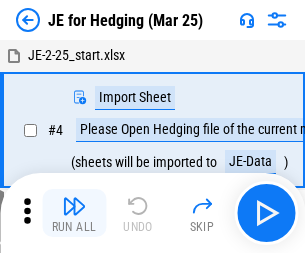 click at bounding box center [74, 206] 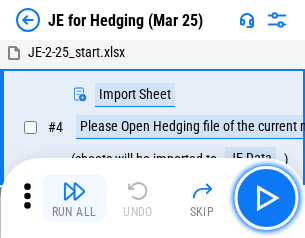 scroll, scrollTop: 113, scrollLeft: 0, axis: vertical 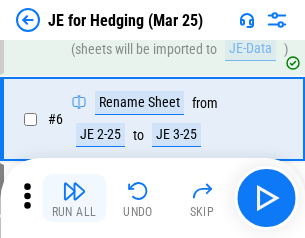 click at bounding box center (74, 191) 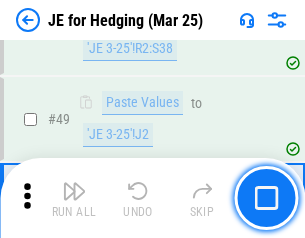 scroll, scrollTop: 1295, scrollLeft: 0, axis: vertical 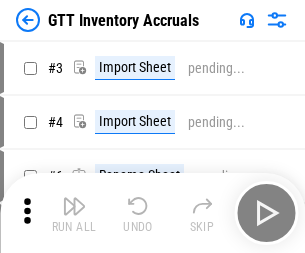 click at bounding box center [74, 206] 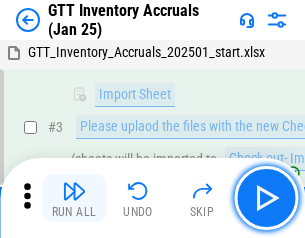 scroll, scrollTop: 129, scrollLeft: 0, axis: vertical 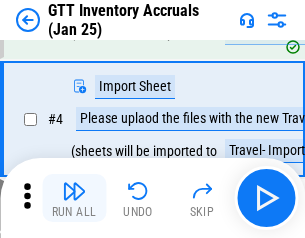 click at bounding box center [74, 191] 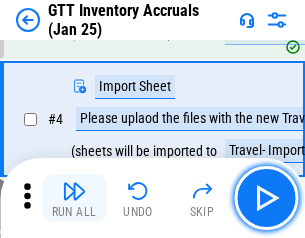 scroll, scrollTop: 231, scrollLeft: 0, axis: vertical 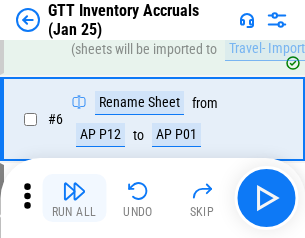 click at bounding box center (74, 191) 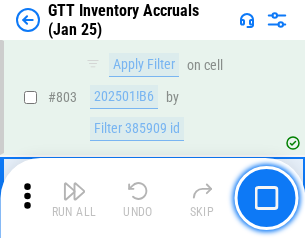 scroll, scrollTop: 15180, scrollLeft: 0, axis: vertical 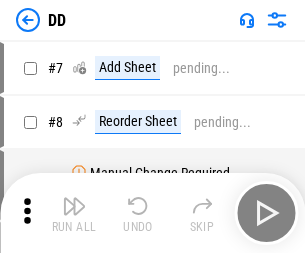 click at bounding box center [74, 206] 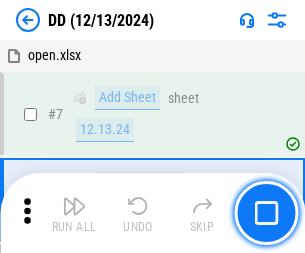 scroll, scrollTop: 193, scrollLeft: 0, axis: vertical 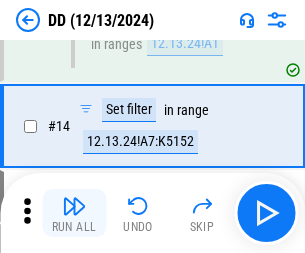 click at bounding box center (74, 206) 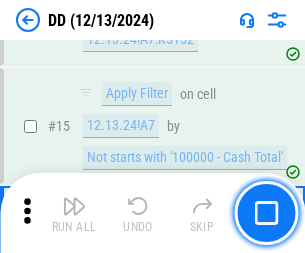 scroll, scrollTop: 514, scrollLeft: 0, axis: vertical 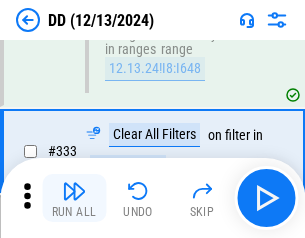 click at bounding box center (74, 191) 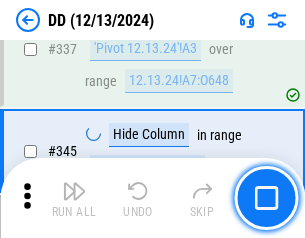 scroll, scrollTop: 9572, scrollLeft: 0, axis: vertical 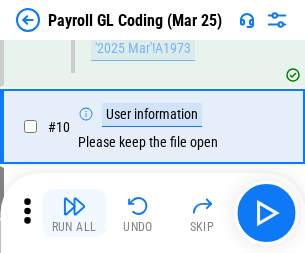 click at bounding box center [74, 206] 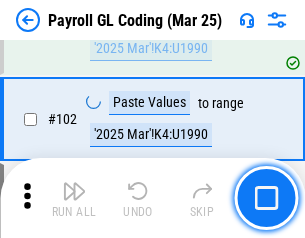 scroll, scrollTop: 4692, scrollLeft: 0, axis: vertical 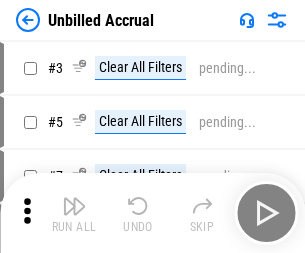 click at bounding box center [74, 206] 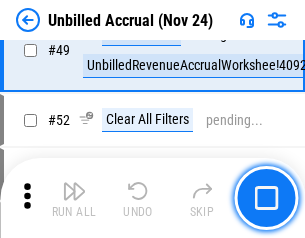 scroll, scrollTop: 1814, scrollLeft: 0, axis: vertical 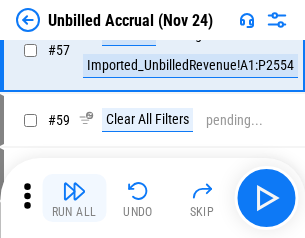 click at bounding box center [74, 191] 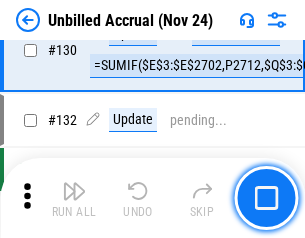 scroll, scrollTop: 5957, scrollLeft: 0, axis: vertical 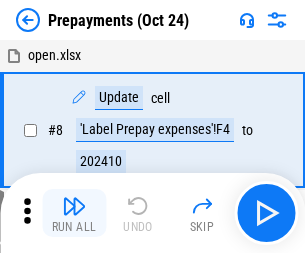 click at bounding box center (74, 206) 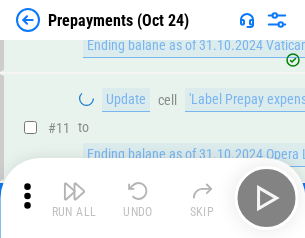 scroll, scrollTop: 125, scrollLeft: 0, axis: vertical 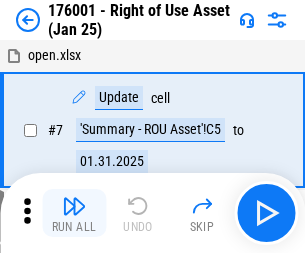 click at bounding box center (74, 206) 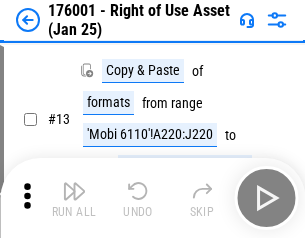 scroll, scrollTop: 129, scrollLeft: 0, axis: vertical 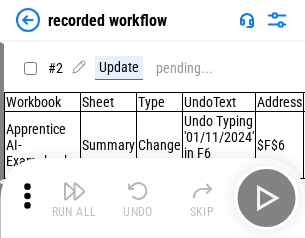 click at bounding box center (74, 191) 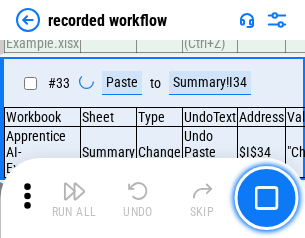 scroll, scrollTop: 6251, scrollLeft: 0, axis: vertical 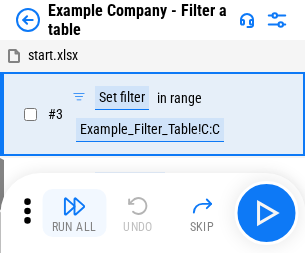 click at bounding box center (74, 206) 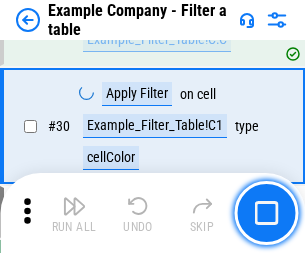 scroll, scrollTop: 1830, scrollLeft: 0, axis: vertical 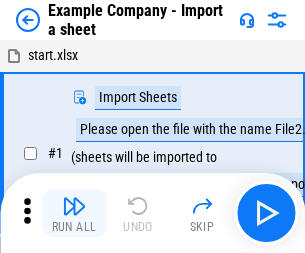 click at bounding box center [74, 206] 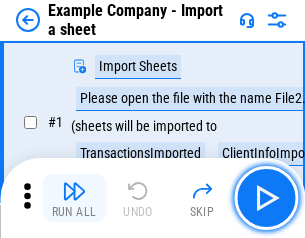 scroll, scrollTop: 168, scrollLeft: 0, axis: vertical 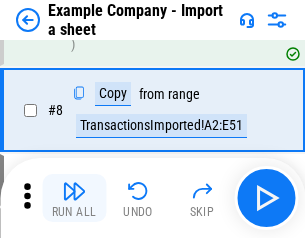 click at bounding box center [74, 191] 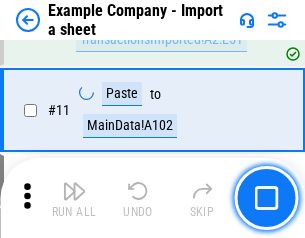 scroll, scrollTop: 442, scrollLeft: 0, axis: vertical 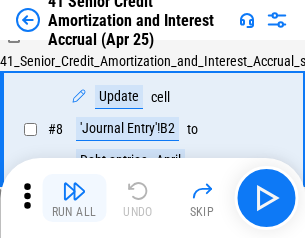 click at bounding box center (74, 191) 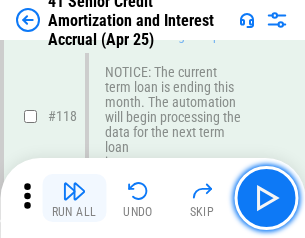 scroll, scrollTop: 1887, scrollLeft: 0, axis: vertical 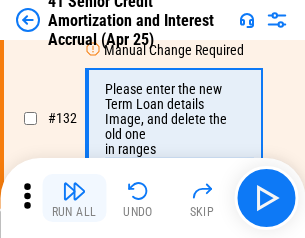 click at bounding box center (74, 191) 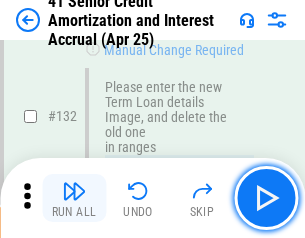 scroll, scrollTop: 2090, scrollLeft: 0, axis: vertical 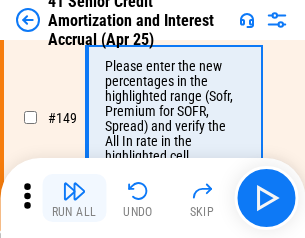 click at bounding box center [74, 191] 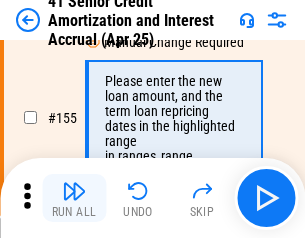 click at bounding box center [74, 191] 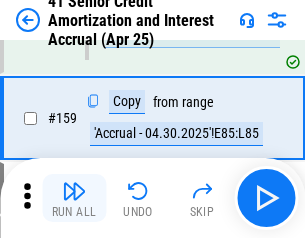 click at bounding box center [74, 191] 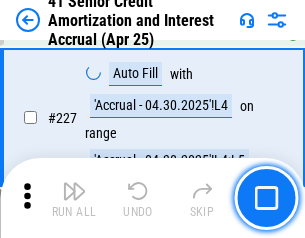 scroll, scrollTop: 4479, scrollLeft: 0, axis: vertical 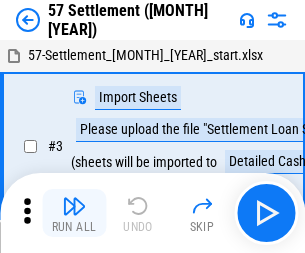 click at bounding box center [74, 206] 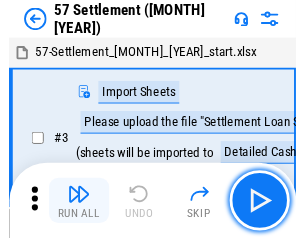 scroll, scrollTop: 19, scrollLeft: 0, axis: vertical 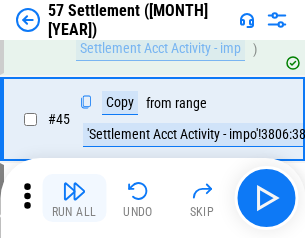 click at bounding box center [74, 191] 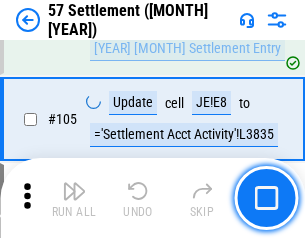 scroll, scrollTop: 1263, scrollLeft: 0, axis: vertical 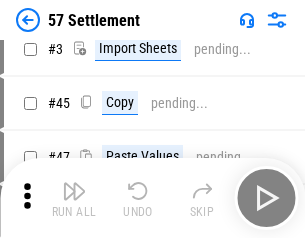 click at bounding box center [74, 191] 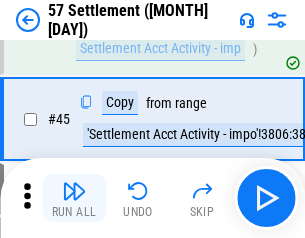 click at bounding box center [74, 191] 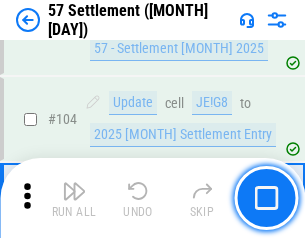scroll, scrollTop: 1263, scrollLeft: 0, axis: vertical 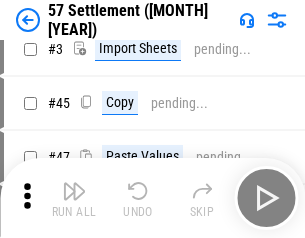 click at bounding box center [74, 191] 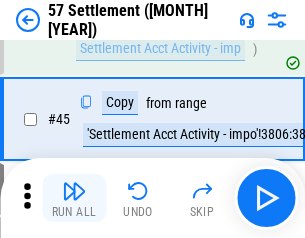 click at bounding box center (74, 191) 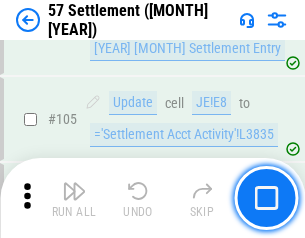 scroll, scrollTop: 1263, scrollLeft: 0, axis: vertical 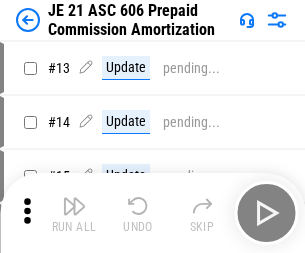click at bounding box center (74, 206) 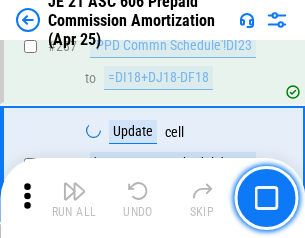 scroll, scrollTop: 3680, scrollLeft: 0, axis: vertical 